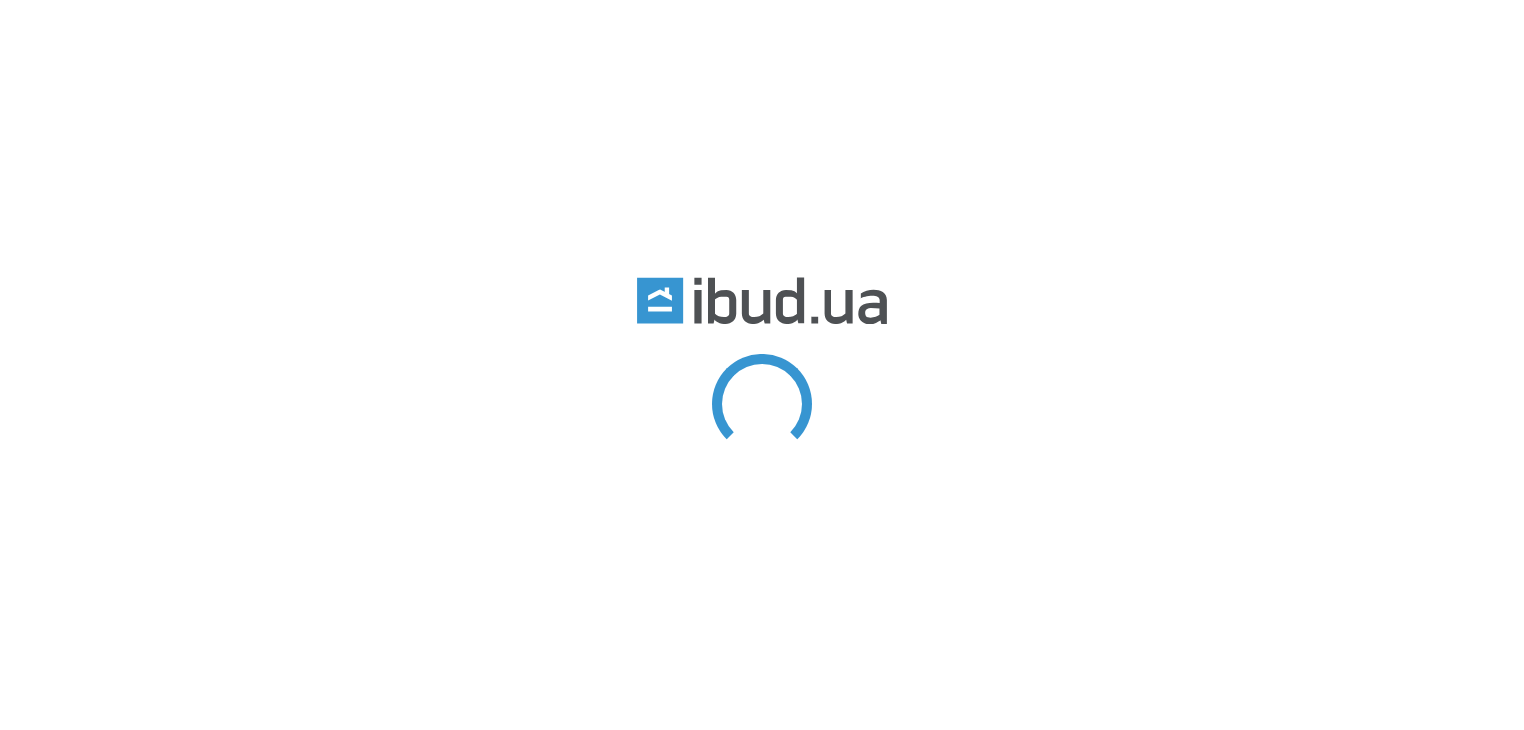 scroll, scrollTop: 0, scrollLeft: 0, axis: both 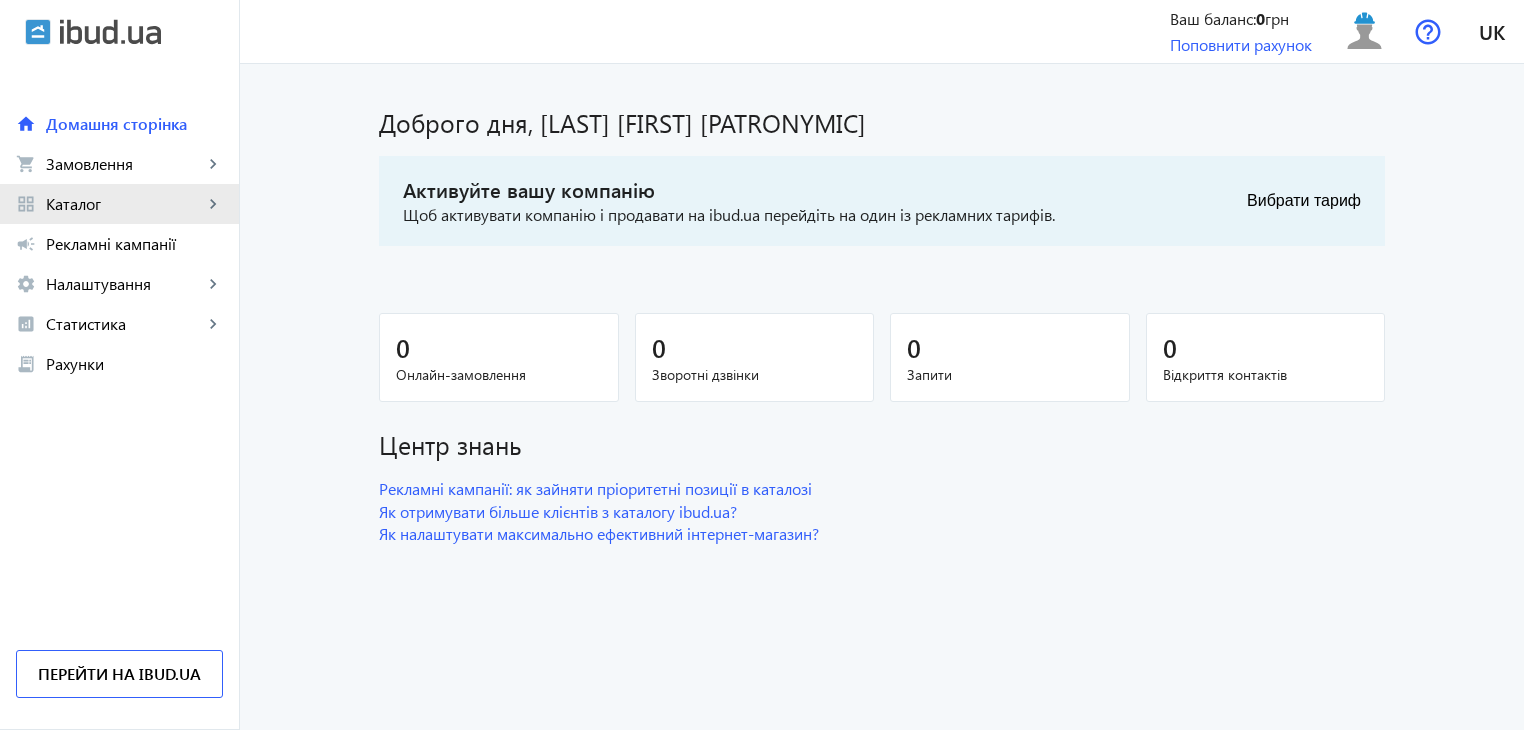 click on "Каталог" 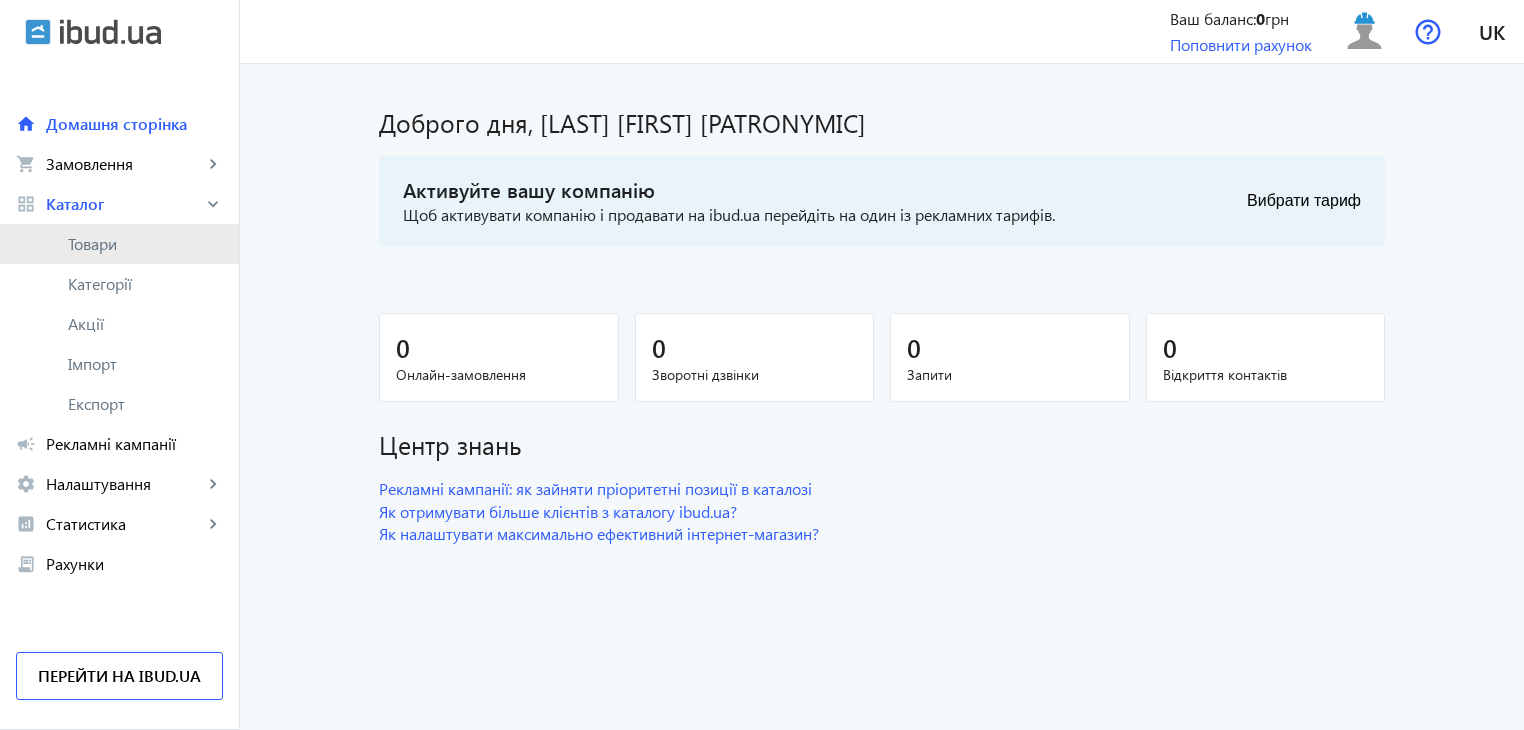 click on "Товари" 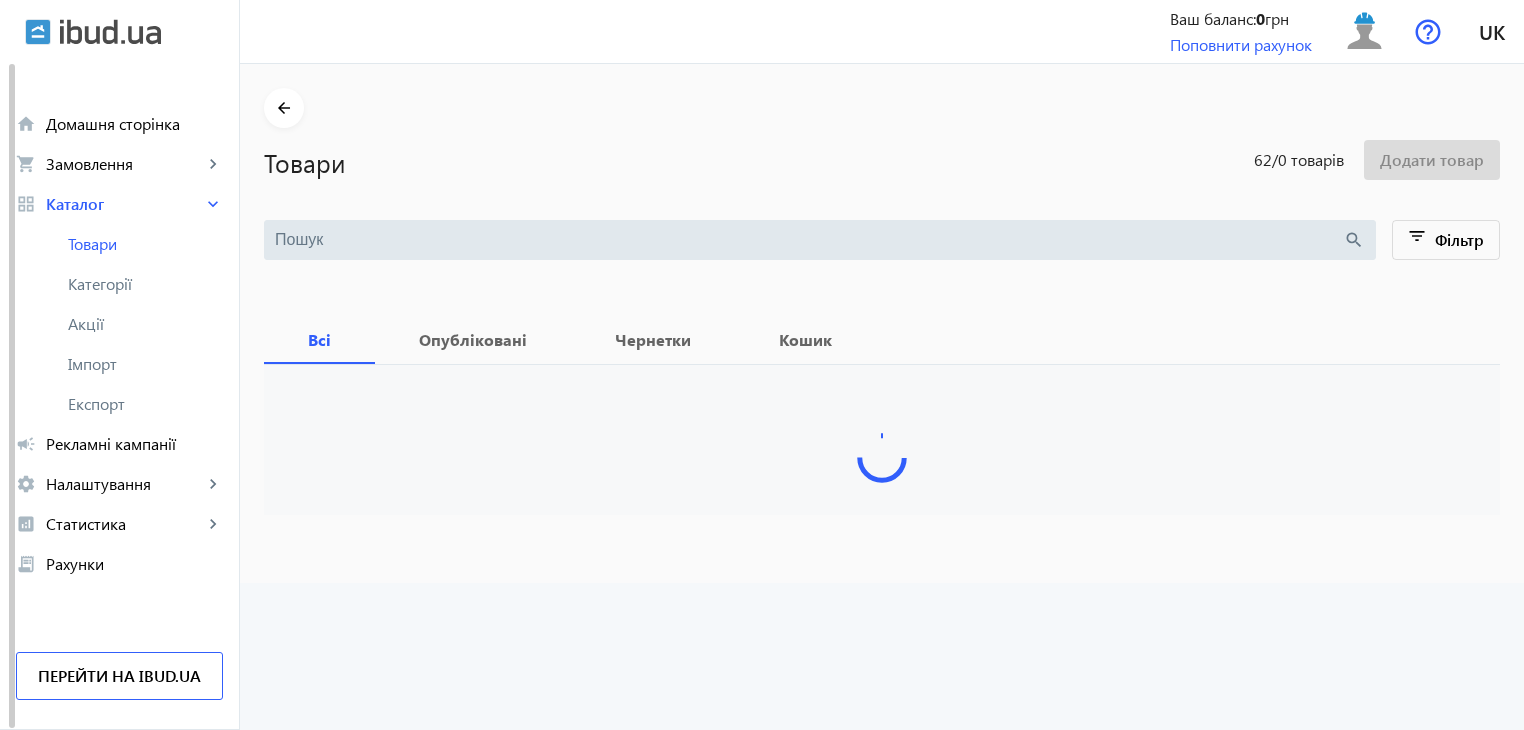type 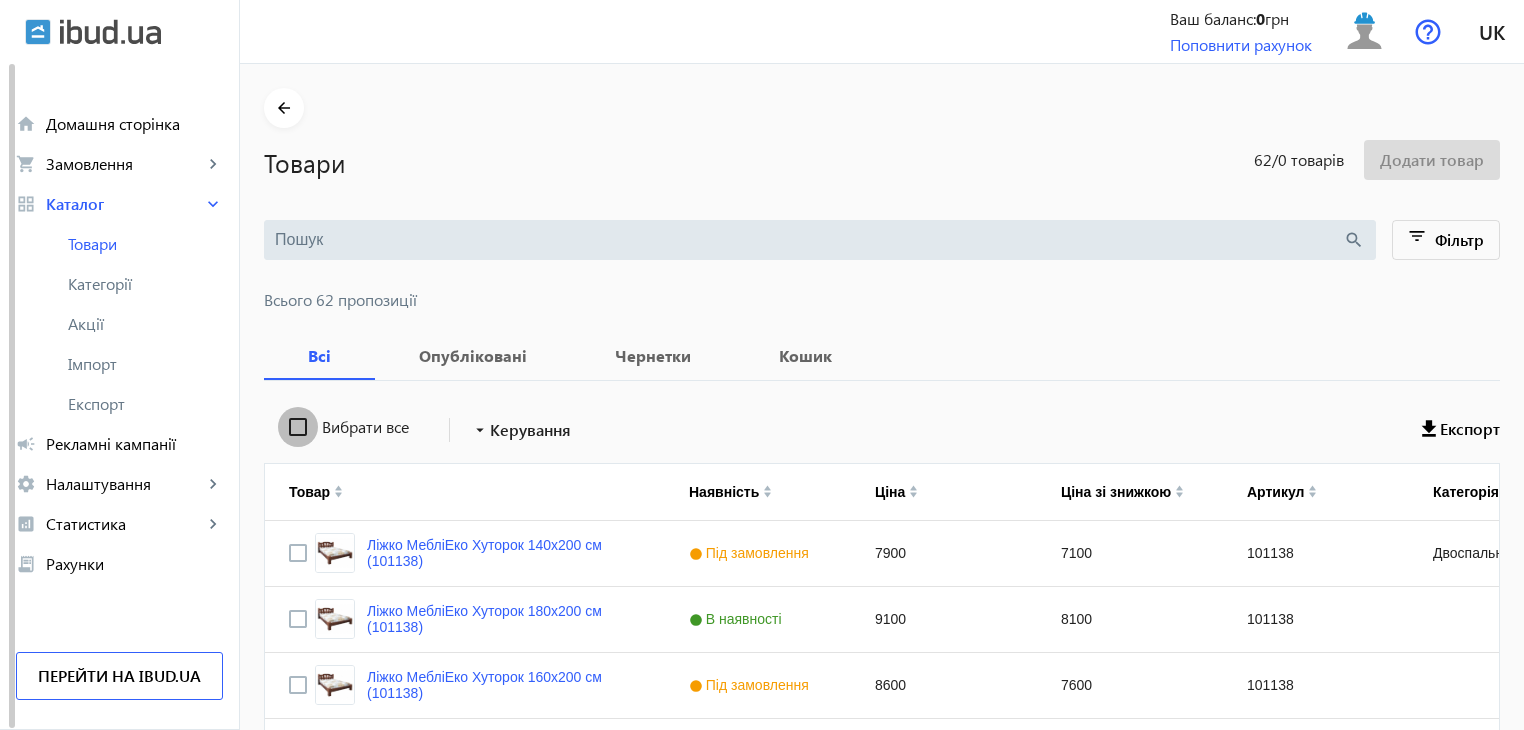 click on "Вибрати все" at bounding box center [298, 427] 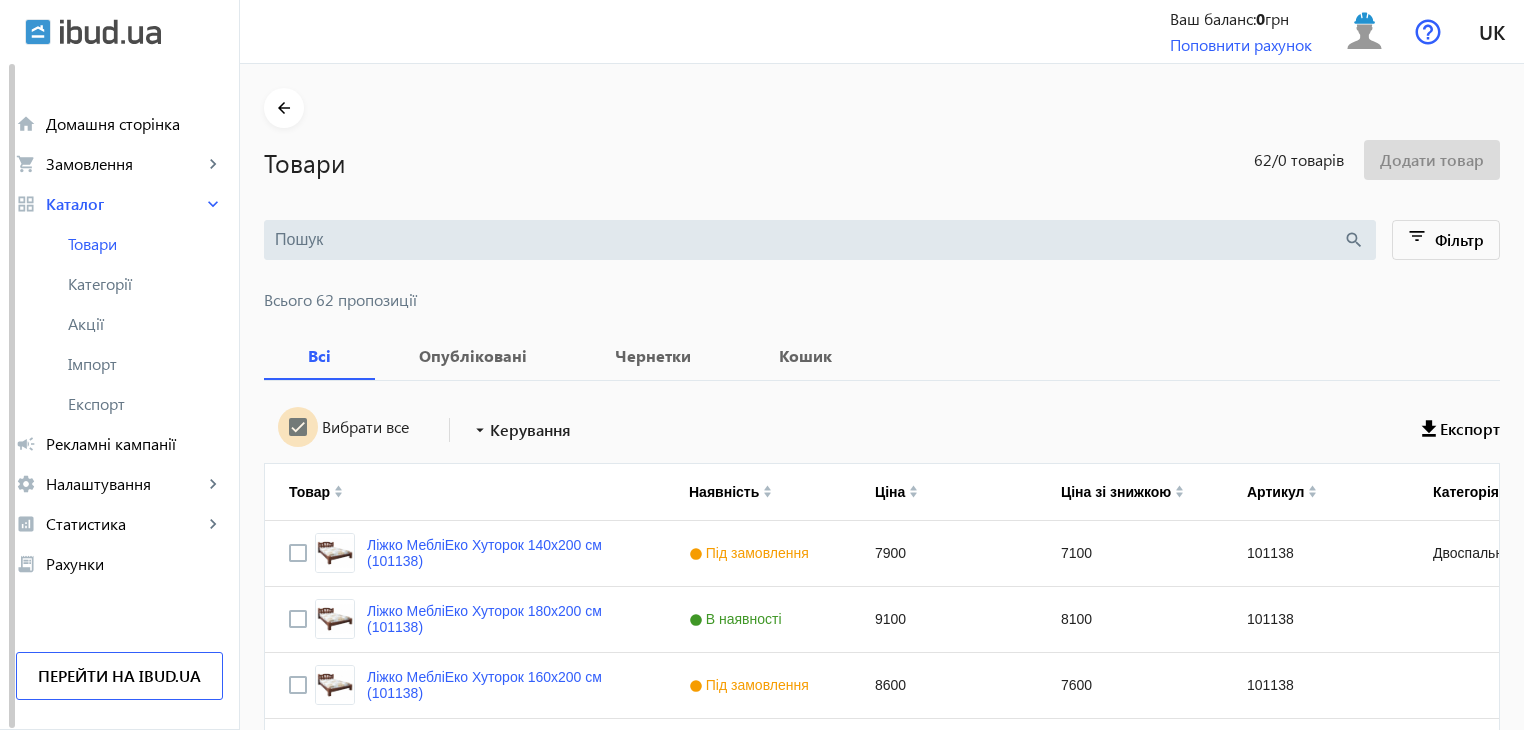 checkbox on "true" 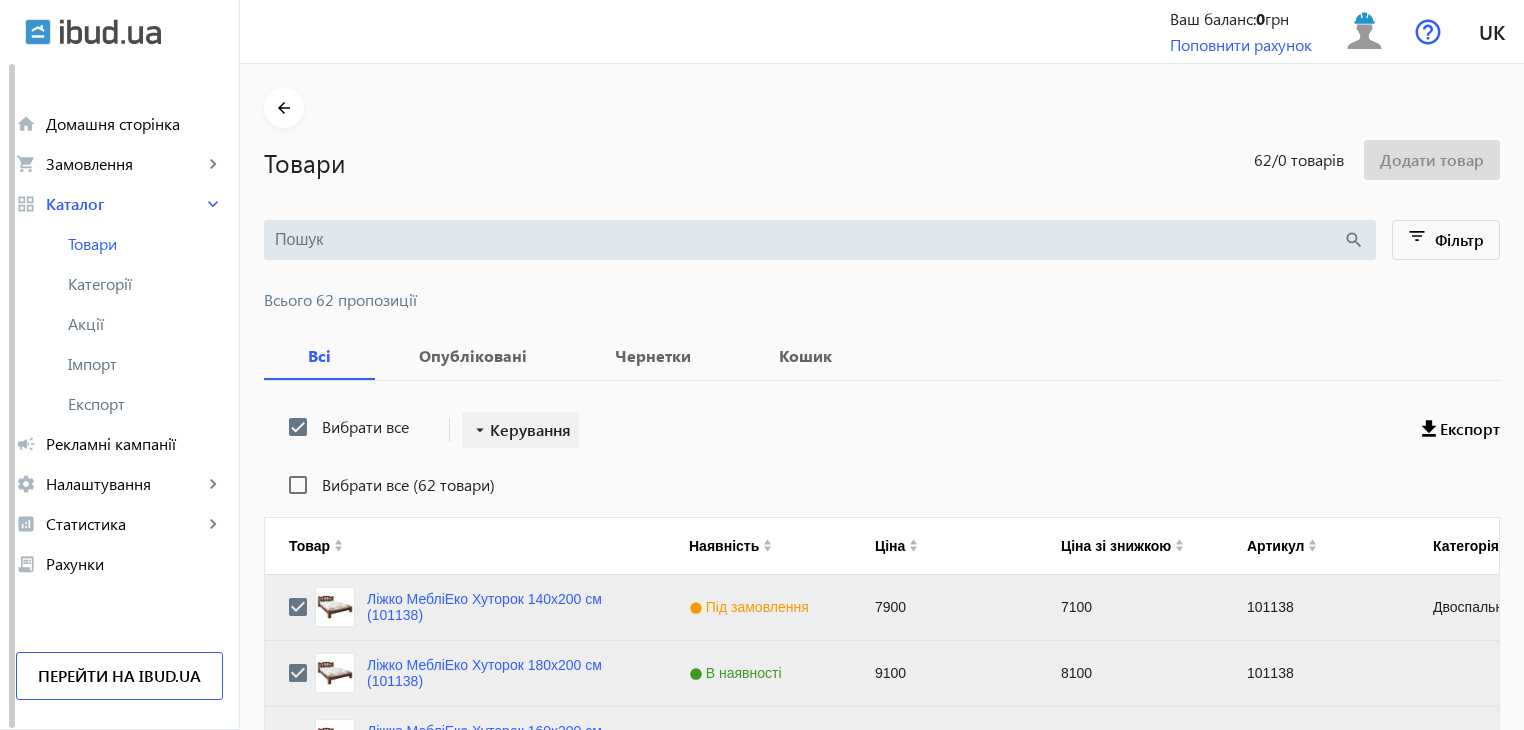 click on "Керування" 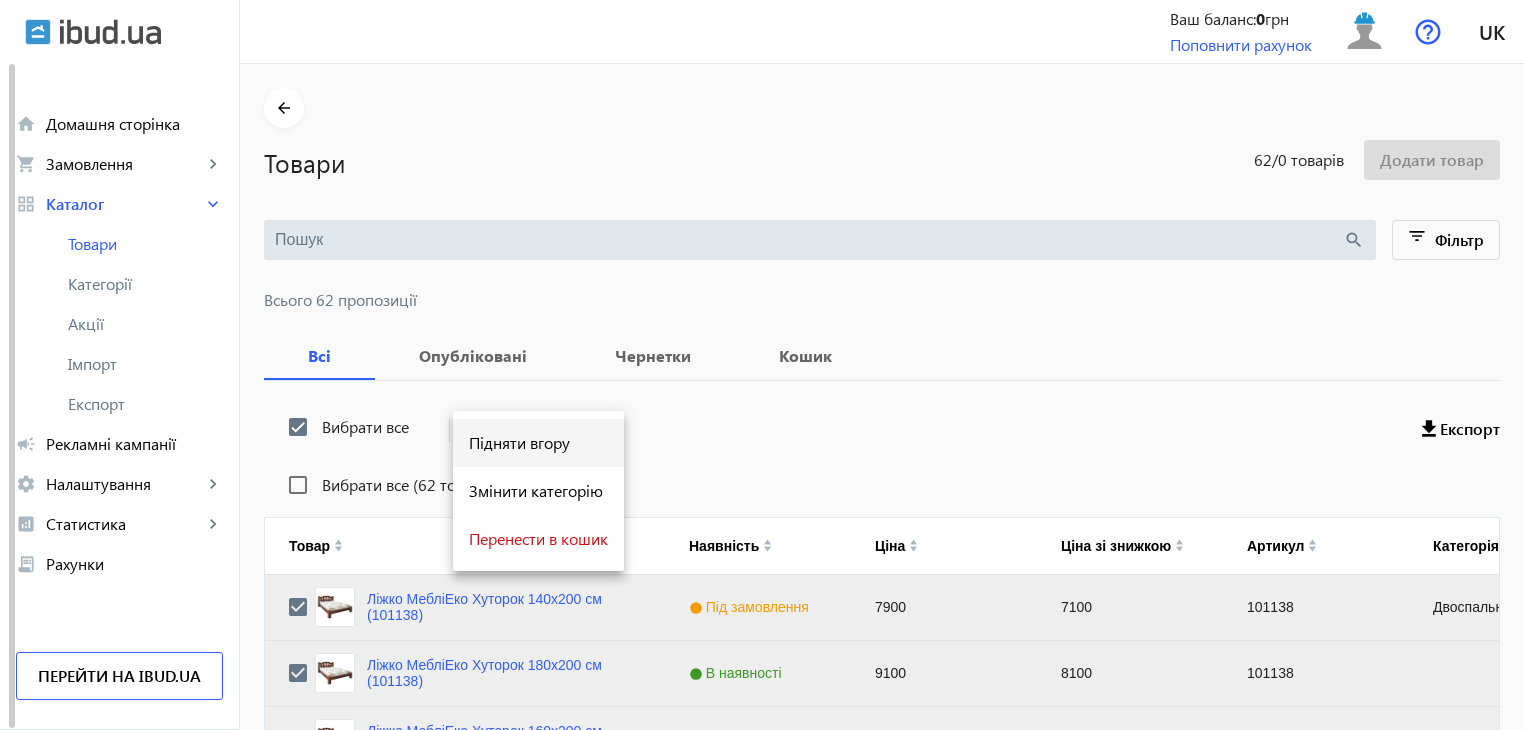 click on "Підняти вгору" at bounding box center (538, 443) 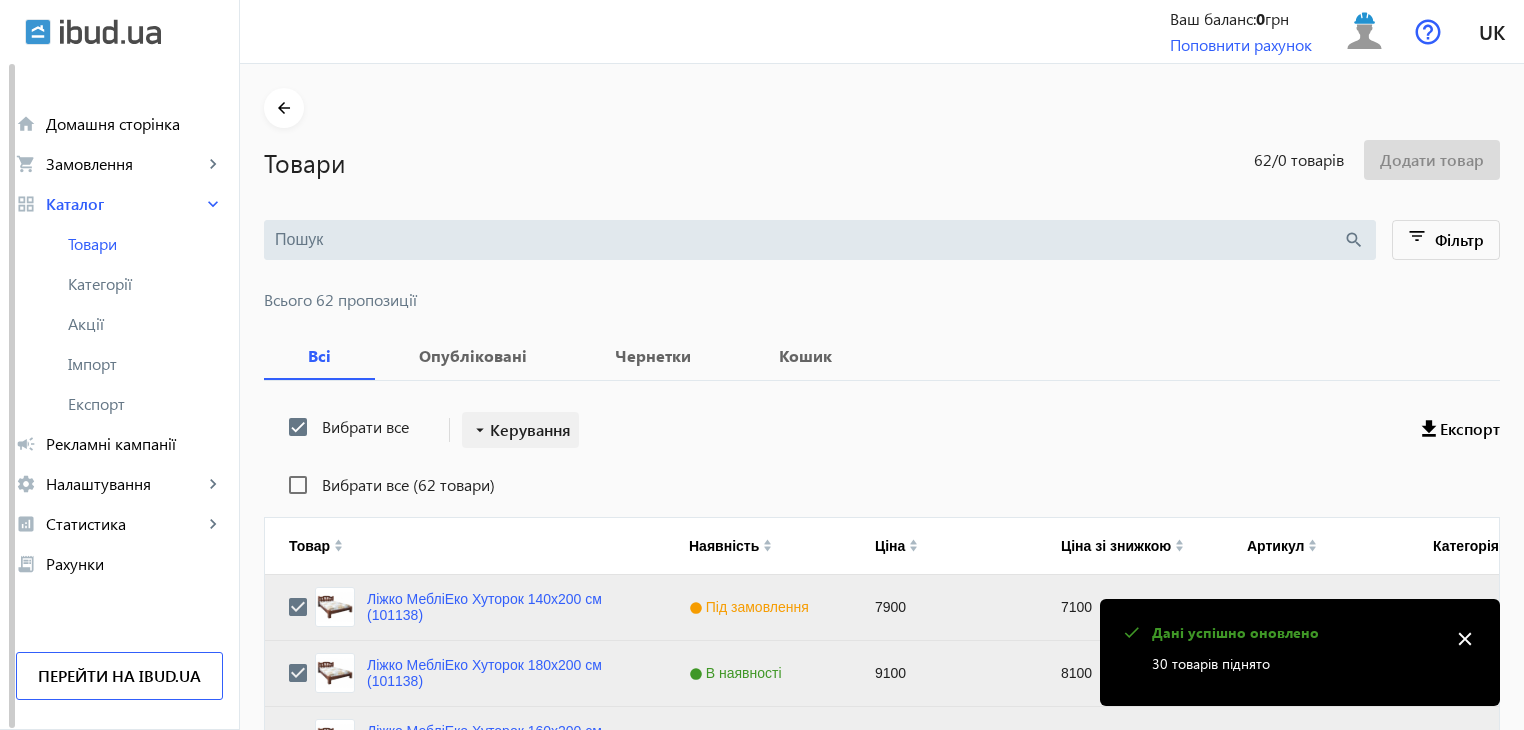 type 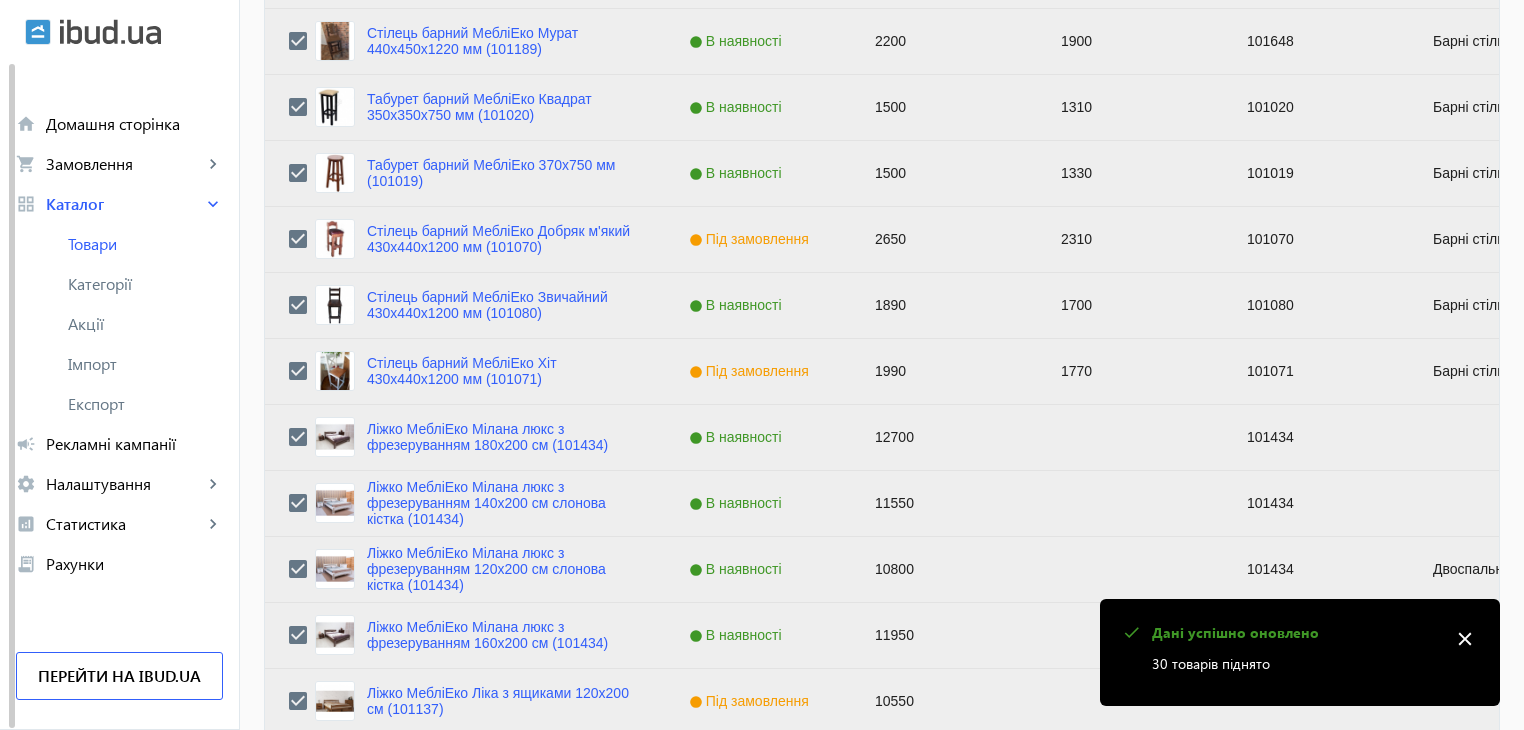 scroll, scrollTop: 2016, scrollLeft: 0, axis: vertical 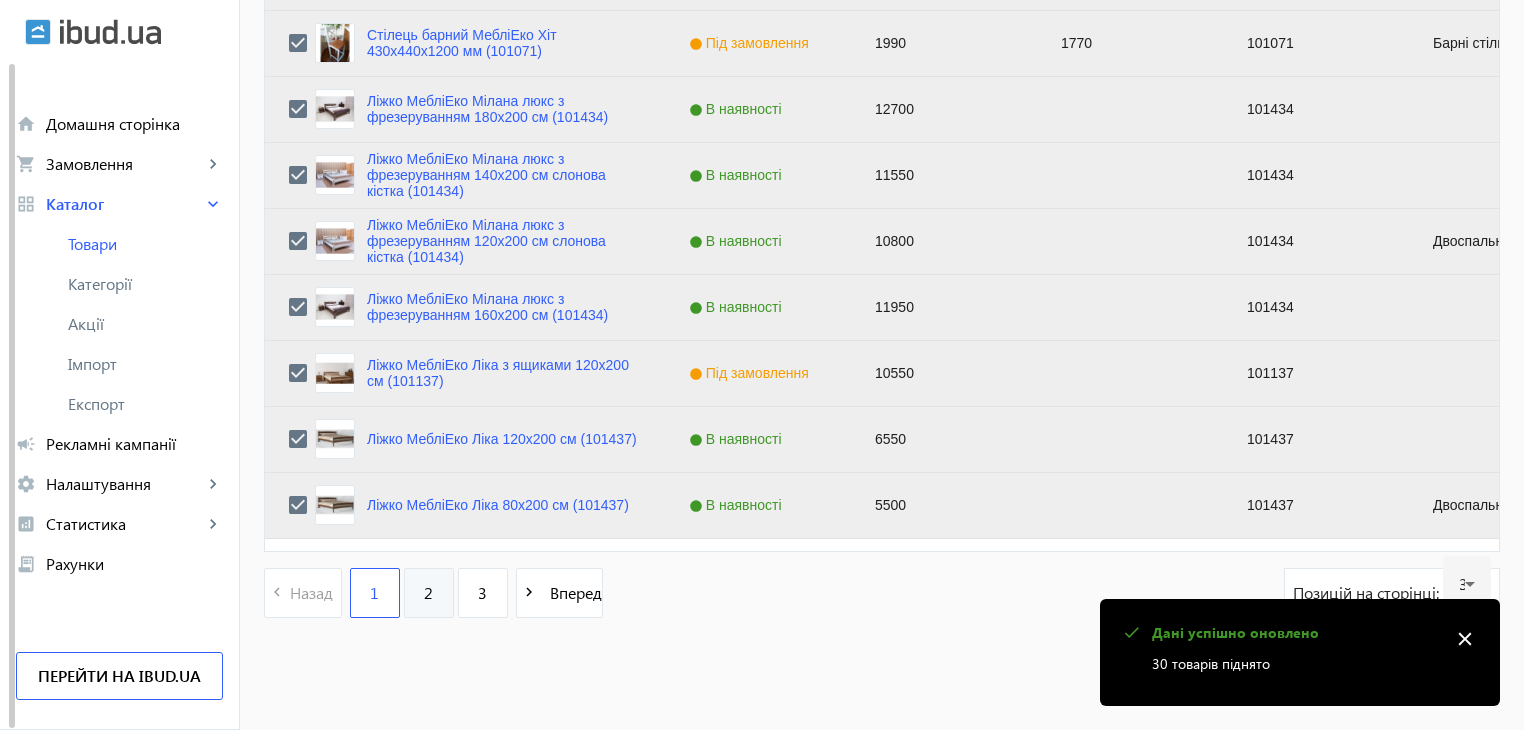 click on "2" 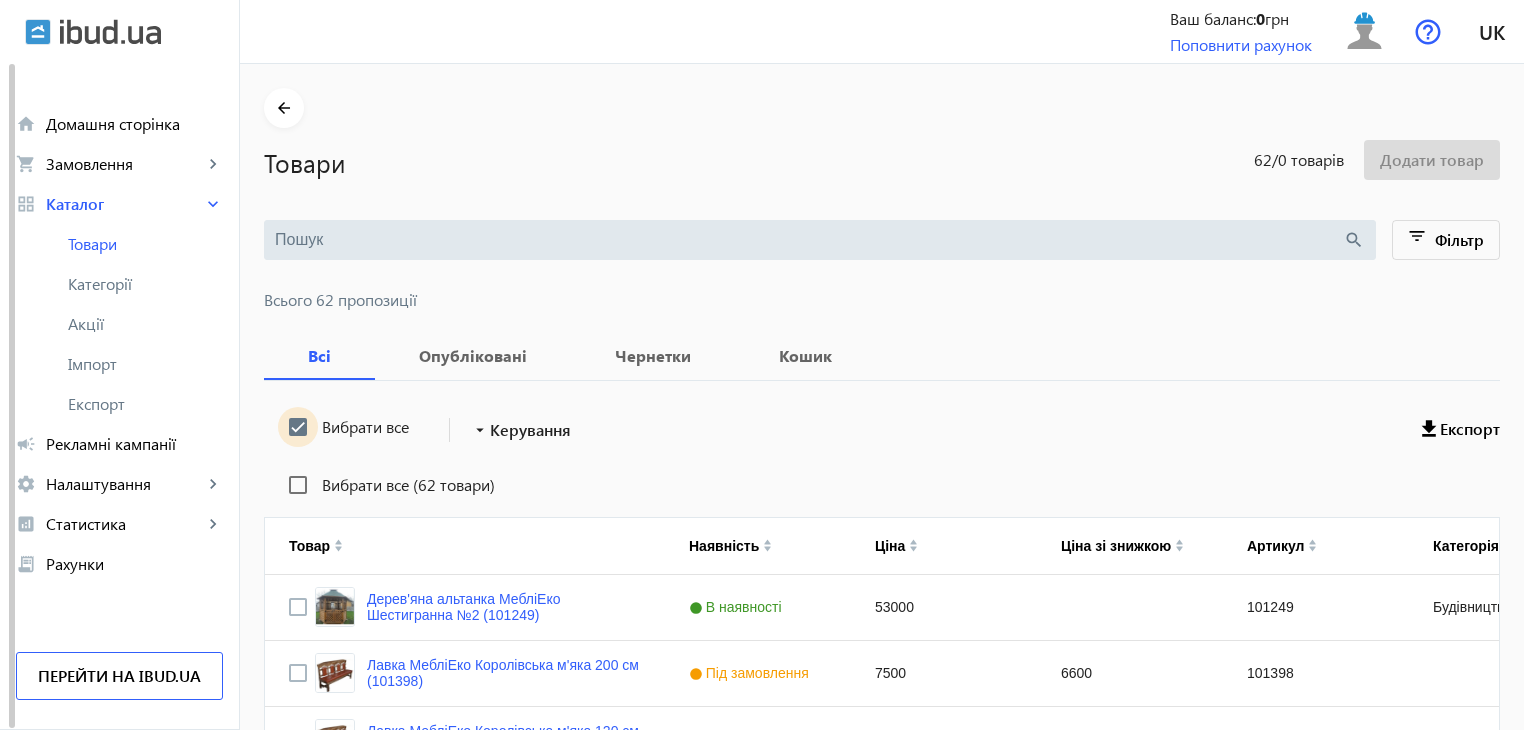click on "Вибрати все" at bounding box center [298, 427] 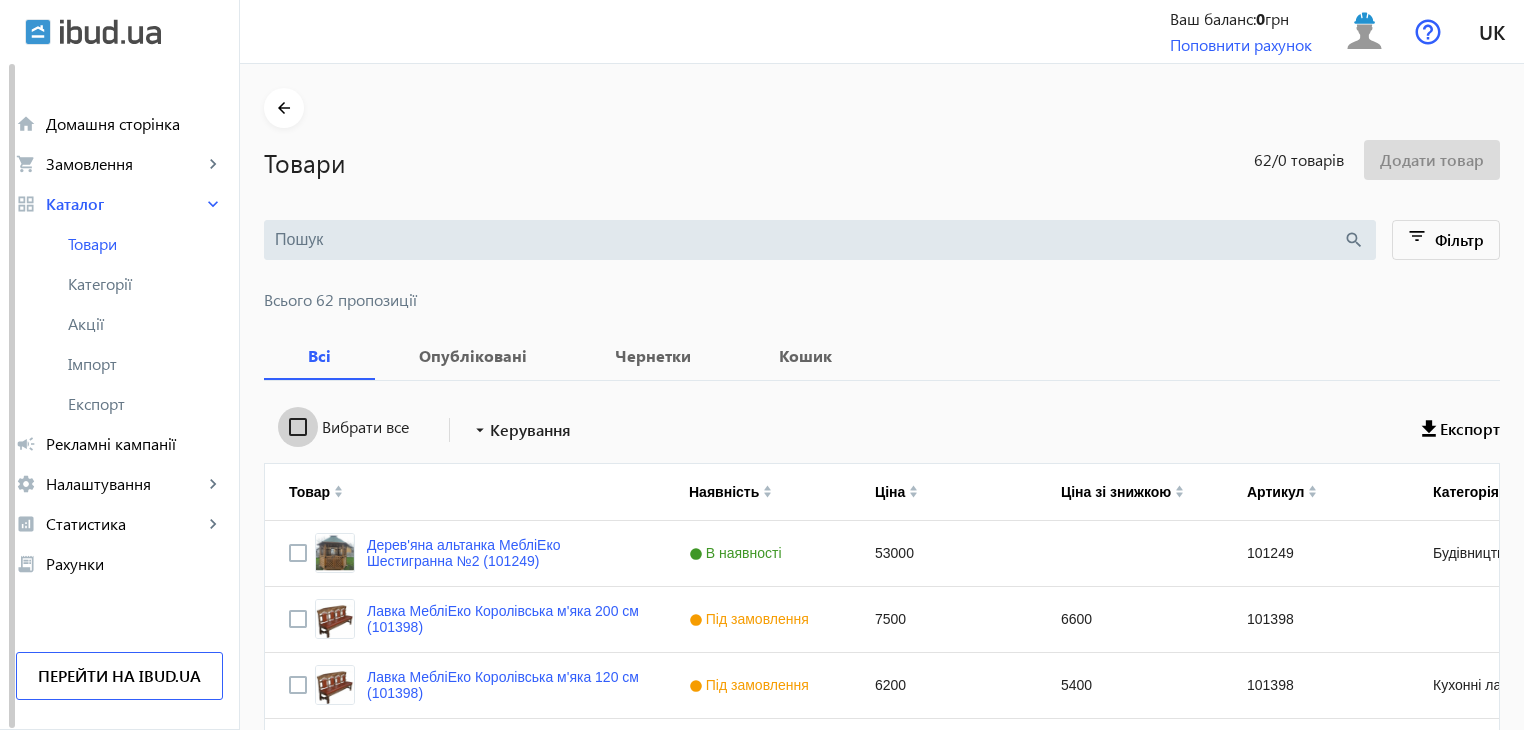 click on "Вибрати все" at bounding box center (298, 427) 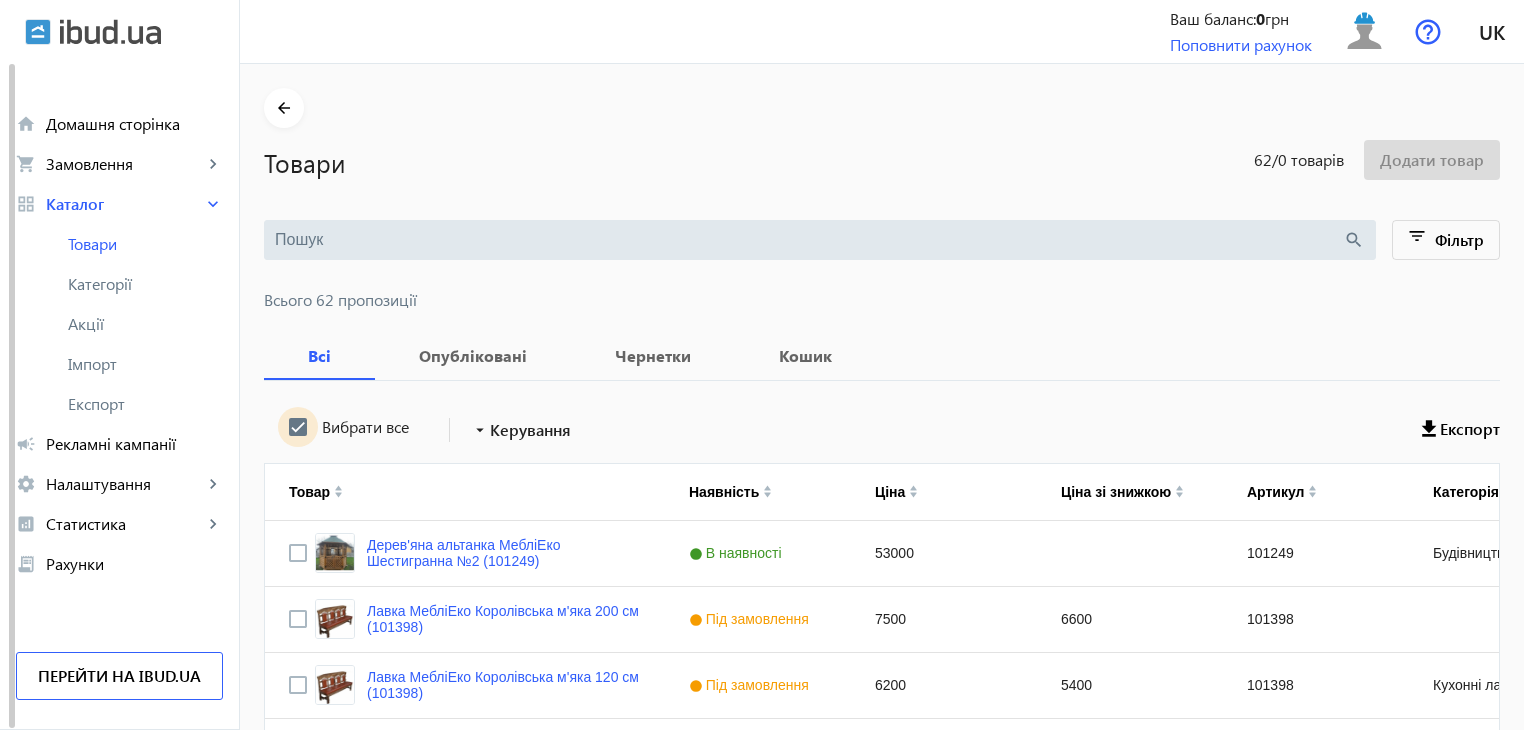 checkbox on "true" 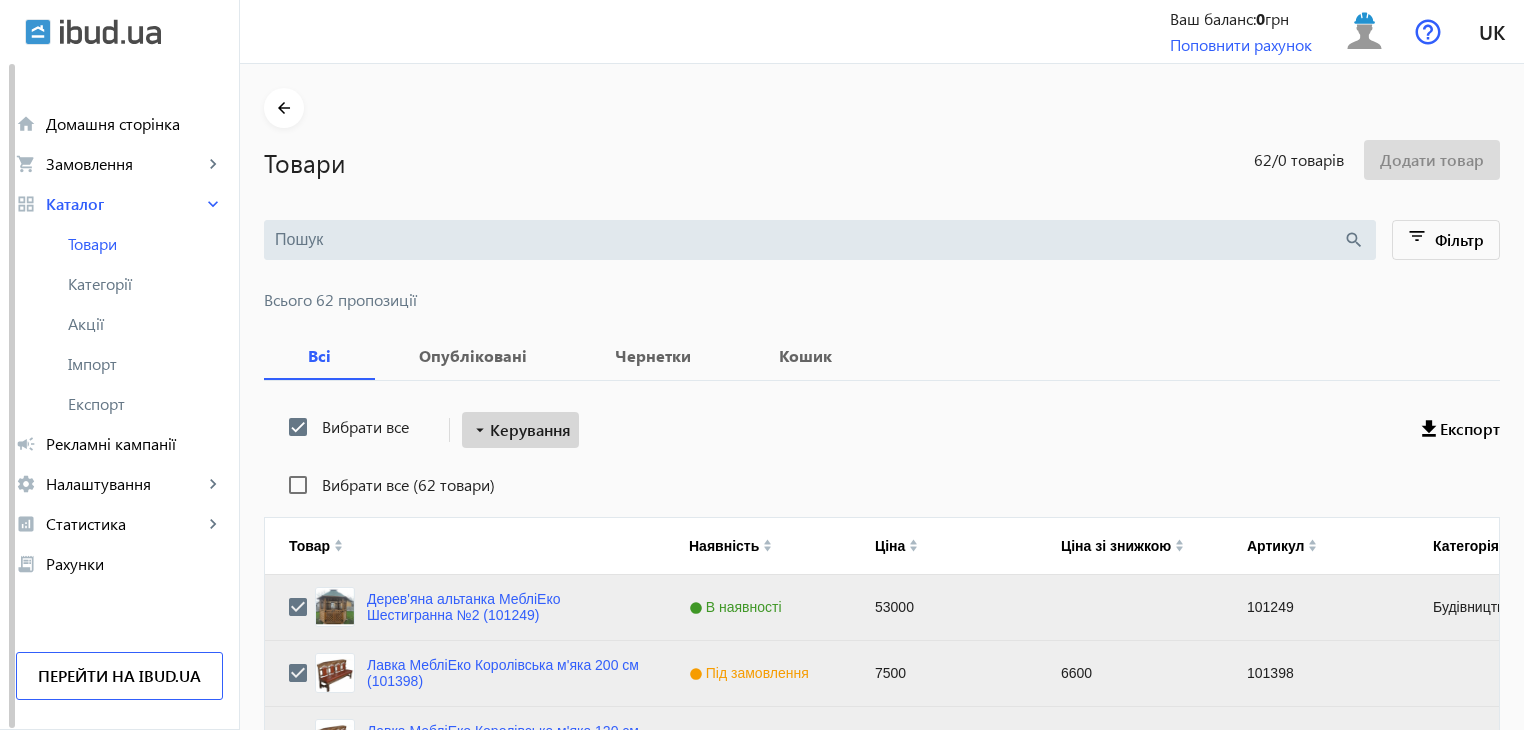 click on "Керування" 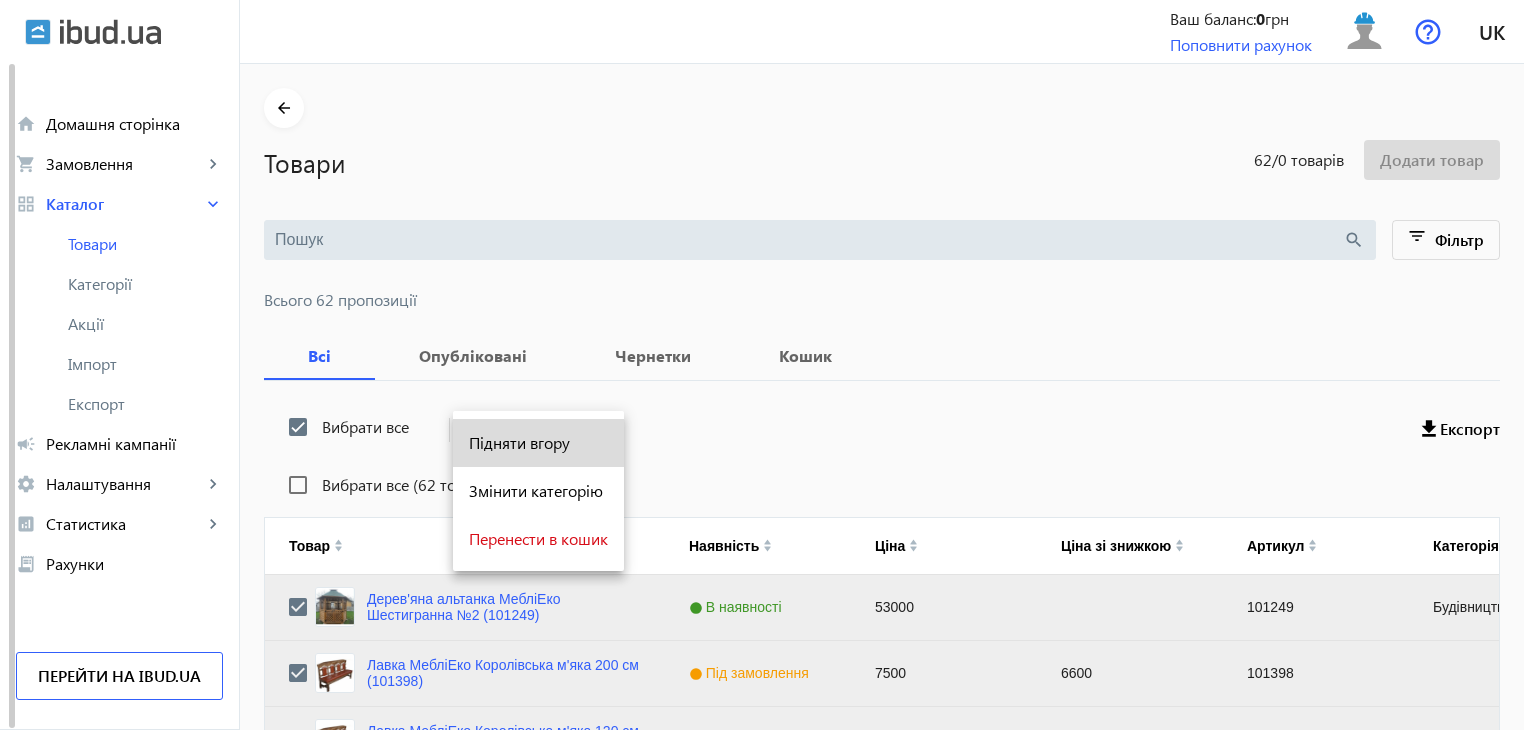click on "Підняти вгору" at bounding box center (538, 443) 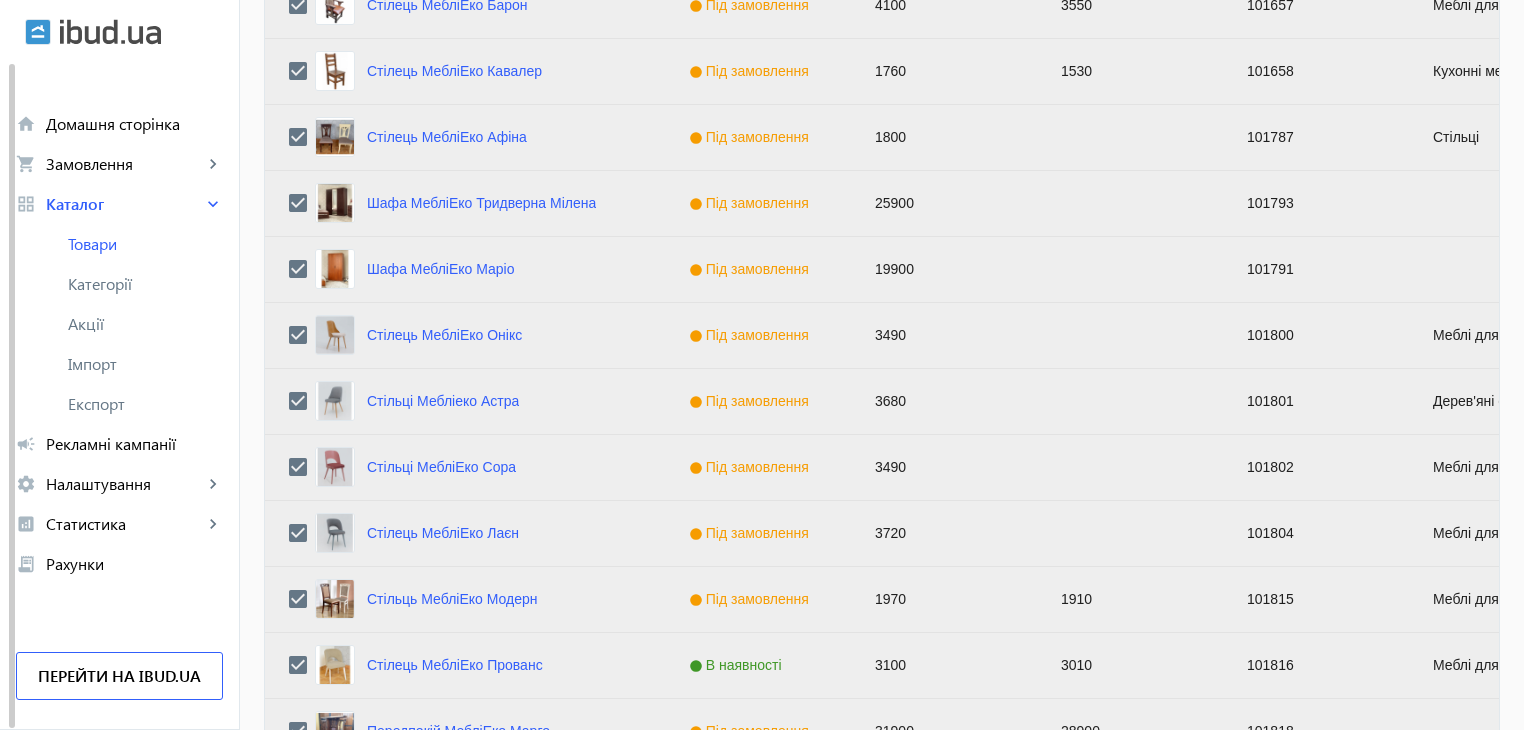 scroll, scrollTop: 2016, scrollLeft: 0, axis: vertical 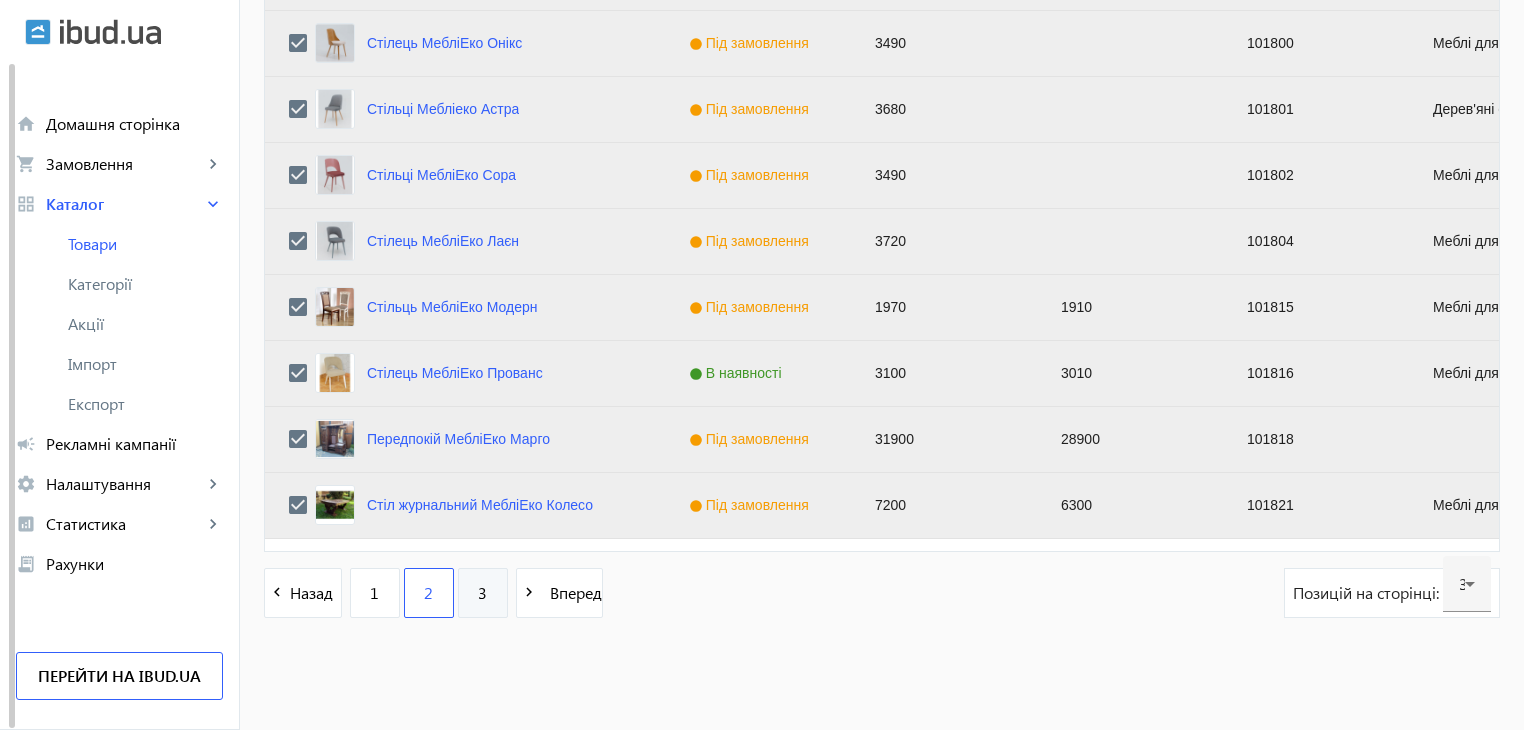 click on "3" 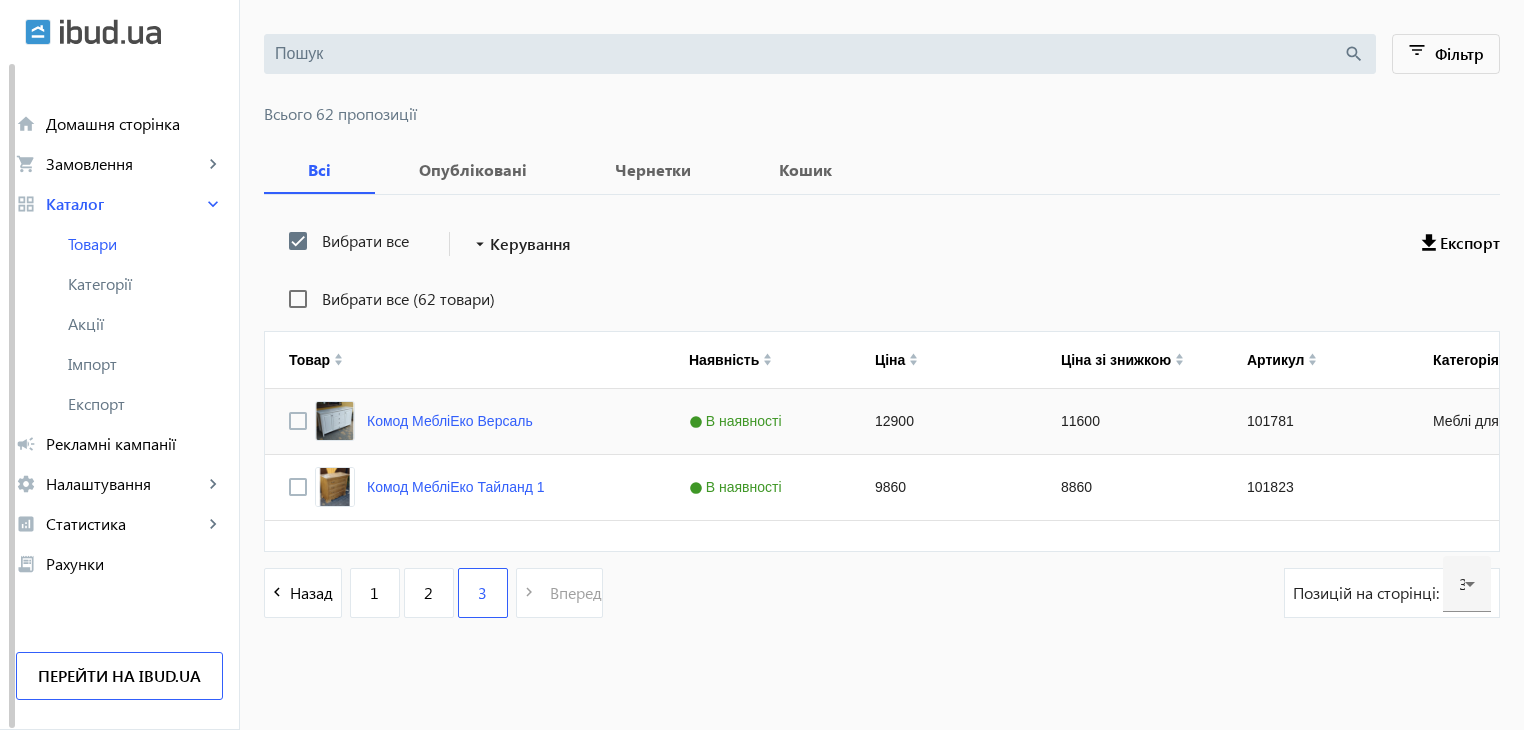 scroll, scrollTop: 0, scrollLeft: 0, axis: both 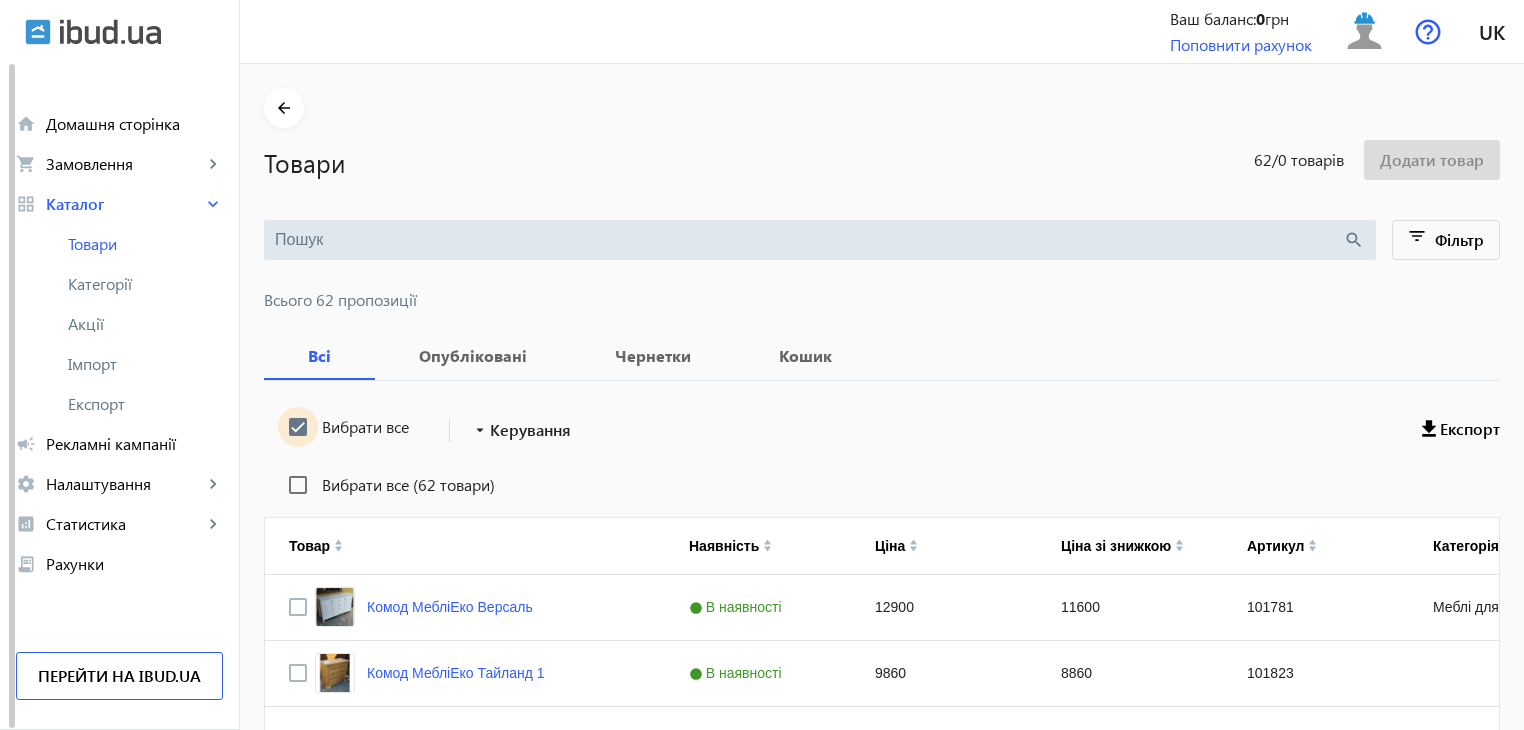 click on "Вибрати все" at bounding box center (298, 427) 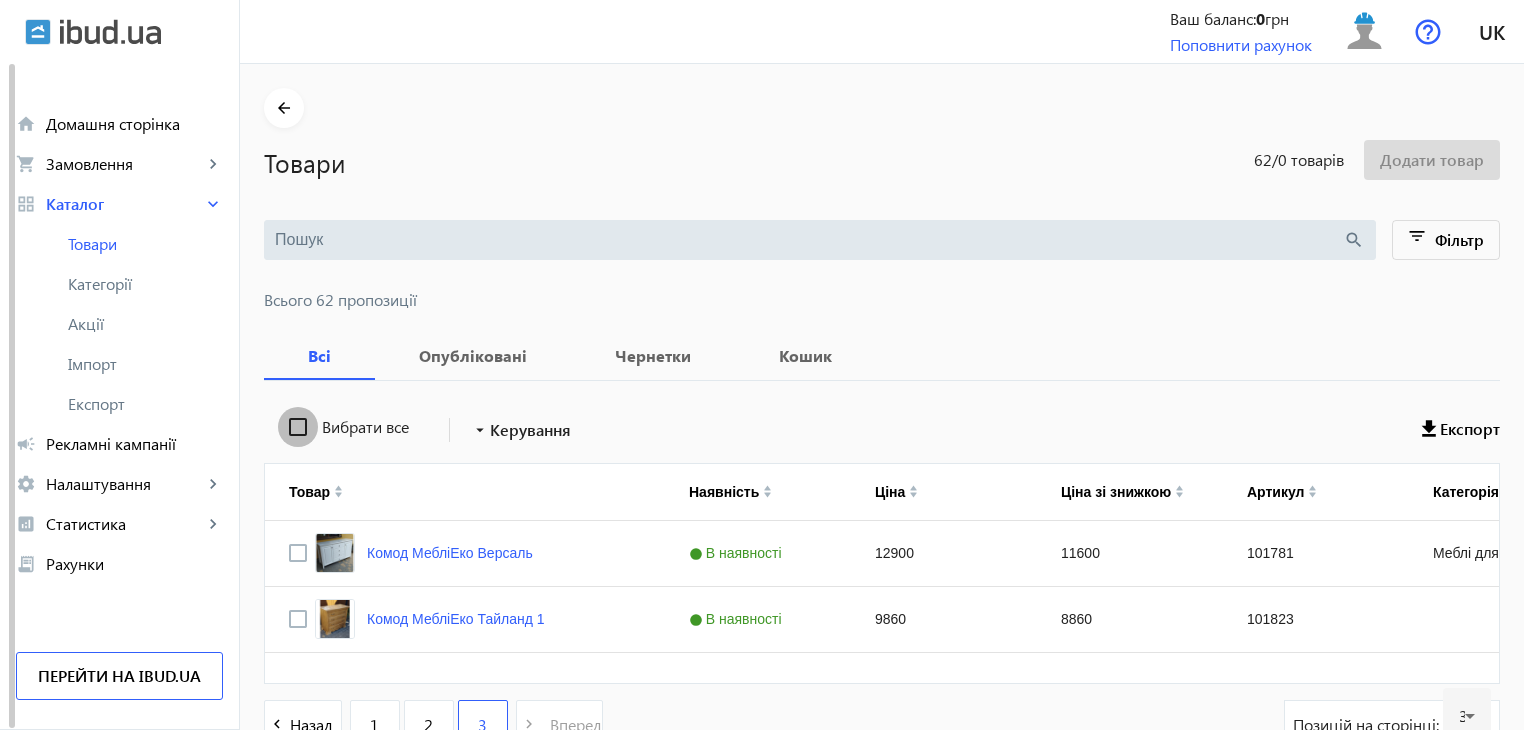 click on "Вибрати все" at bounding box center [298, 427] 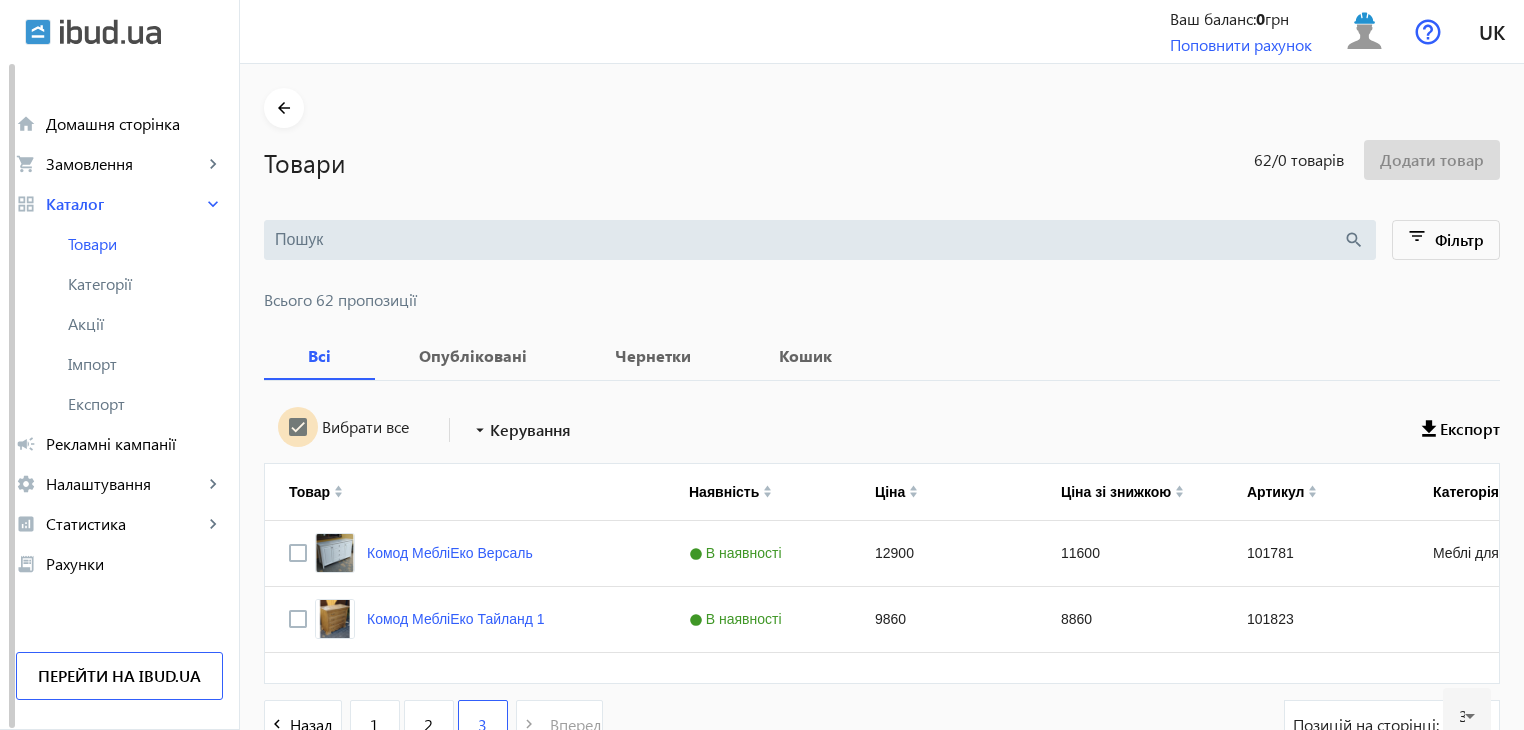 checkbox on "true" 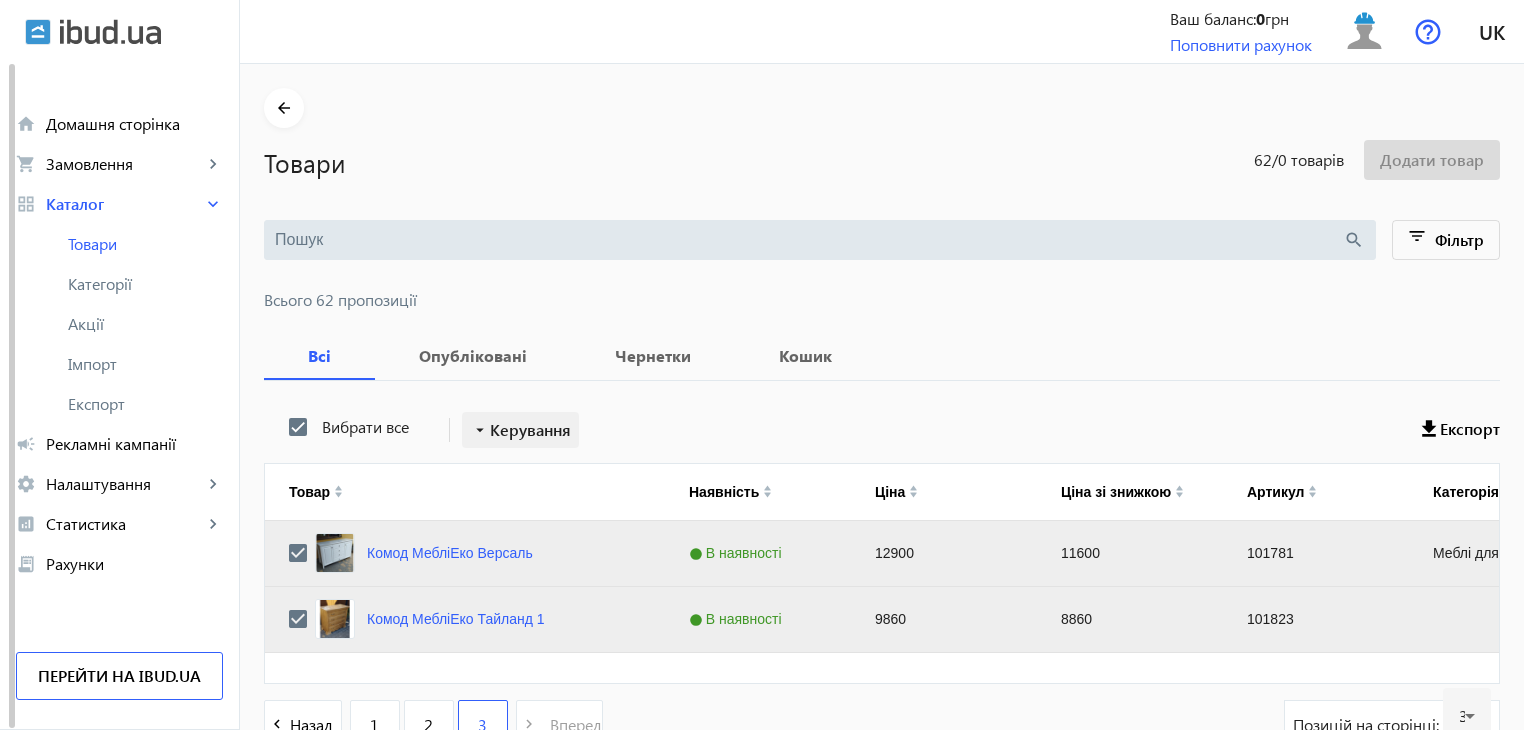 click on "Керування" 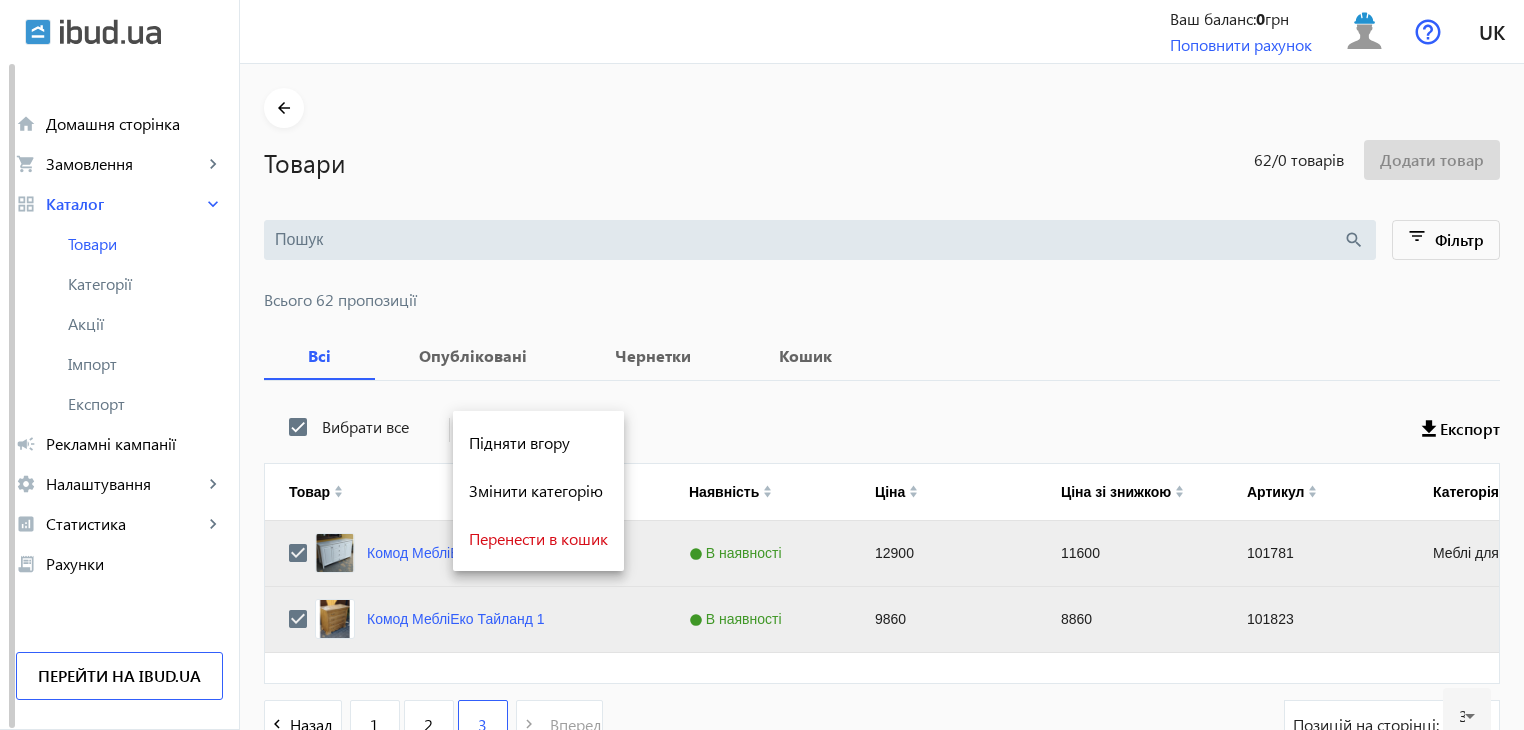 click on "Підняти вгору" at bounding box center (538, 443) 